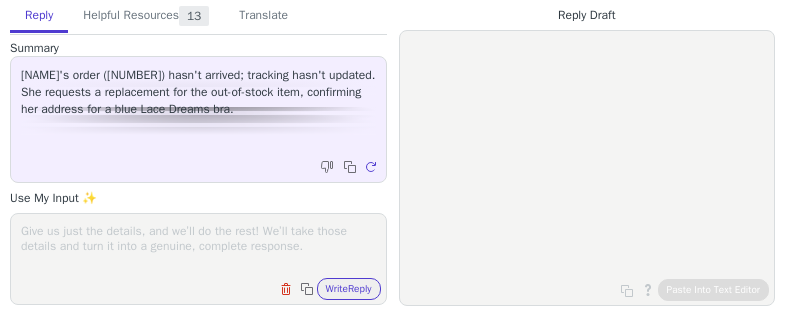scroll, scrollTop: 0, scrollLeft: 0, axis: both 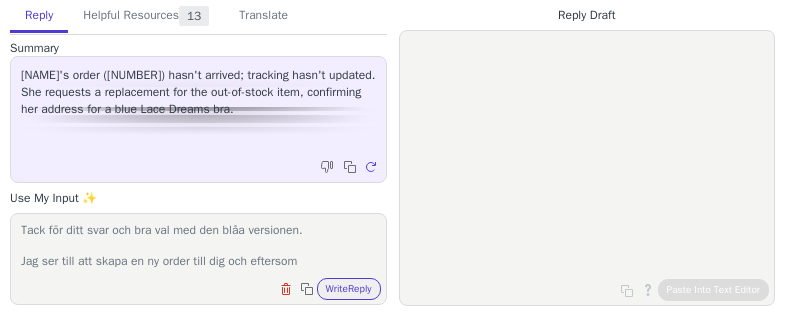 click on "Hej [NAME],
Tack för ditt svar och bra val med den blåa versionen.
Jag ser till att skapa en ny order till dig och eftersom" at bounding box center [198, 246] 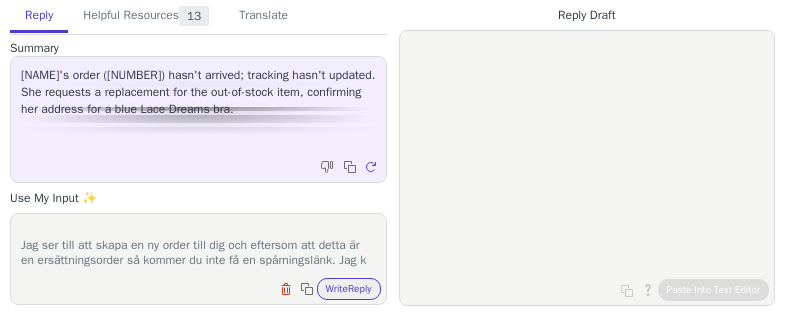 scroll, scrollTop: 63, scrollLeft: 0, axis: vertical 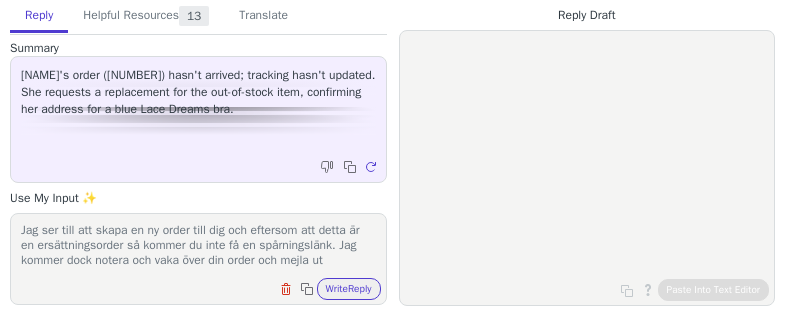 click on "Hej [FIRST],
Tack för ditt svar och bra val med den blåa versionen.
Jag ser till att skapa en ny order till dig och eftersom att detta är en ersättningsorder så kommer du inte få en spårningslänk. Jag kommer dock notera och vaka över din order och mejla ut" at bounding box center (198, 246) 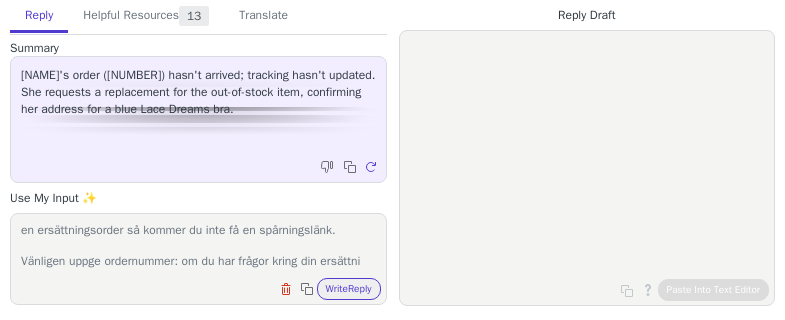 scroll, scrollTop: 94, scrollLeft: 0, axis: vertical 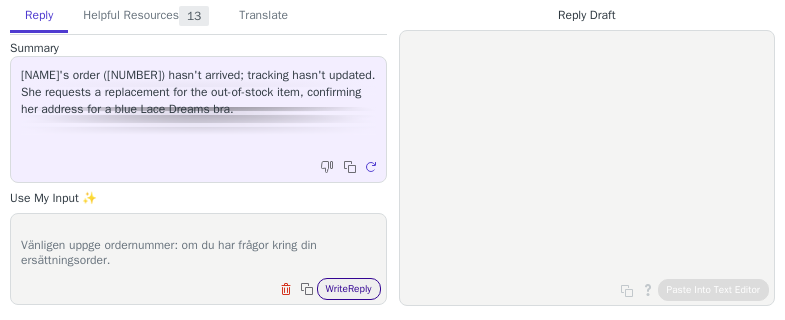type on "Hej [NAME],
Tack för ditt svar och bra val med den blåa versionen.
Jag ser till att skapa en ny order till dig och eftersom att detta är en ersättningsorder så kommer du inte få en spårningslänk.
Vänligen uppge ordernummer: om du har frågor kring din ersättningsorder." 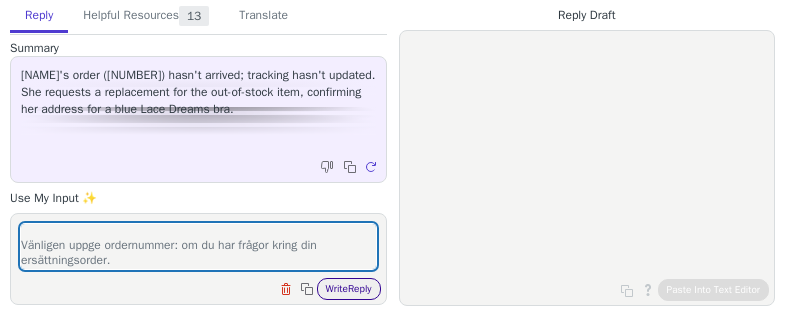 click on "Write  Reply" at bounding box center [349, 289] 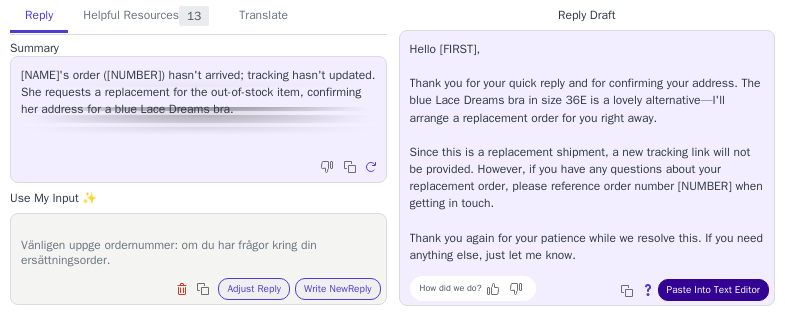 click on "Paste Into Text Editor" at bounding box center (713, 290) 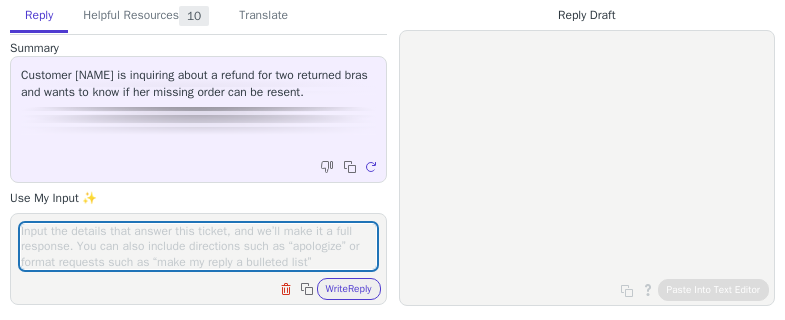 click at bounding box center (198, 246) 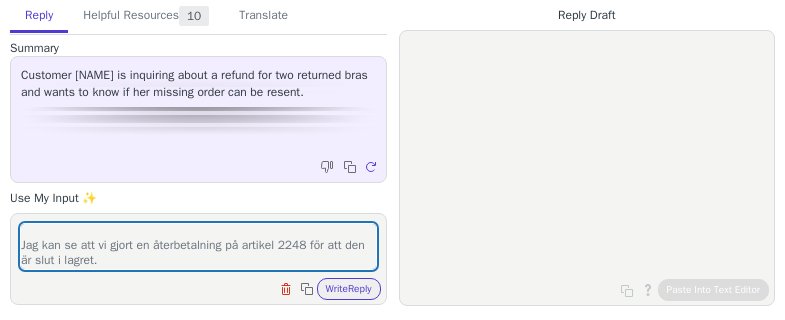 scroll, scrollTop: 78, scrollLeft: 0, axis: vertical 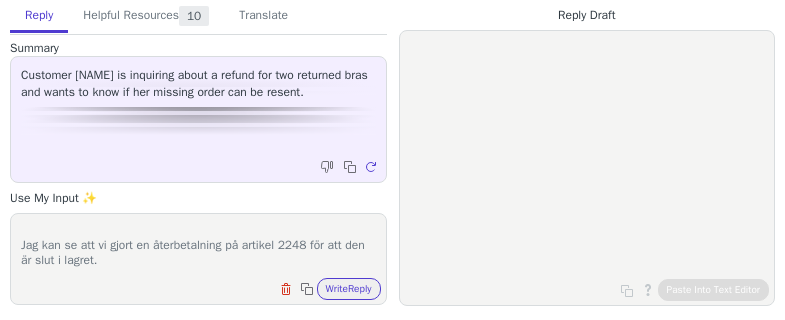 click on "Hej [NAME]
Tack för att du kontaktar oss och tack för din fråga.
Jag kan se att vi gjort en återbetalning på artikel 2248 för att den är slut i lagret." at bounding box center (198, 246) 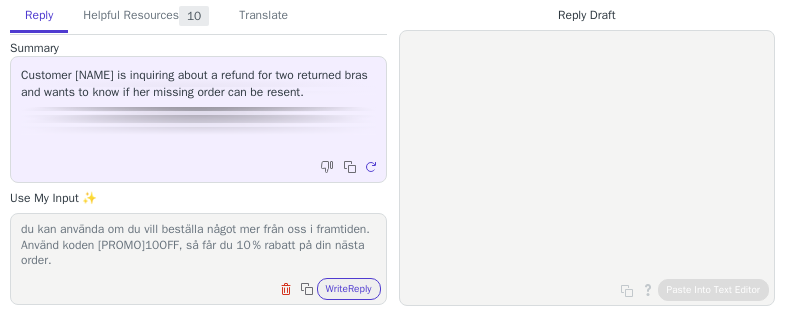 click on "Hej [FIRST]
Tack för att du kontaktar oss och tack för din fråga.
Jag kan se att vi gjort en återbetalning på artikel 2248 för att den är slut i lagret.
Som en liten kompensation vill jag gärna ge dig en rabattkod som du kan använda om du vill beställa något mer från oss i framtiden.
Använd koden [PROMO]10OFF, så får du 10 % rabatt på din nästa order." at bounding box center [198, 246] 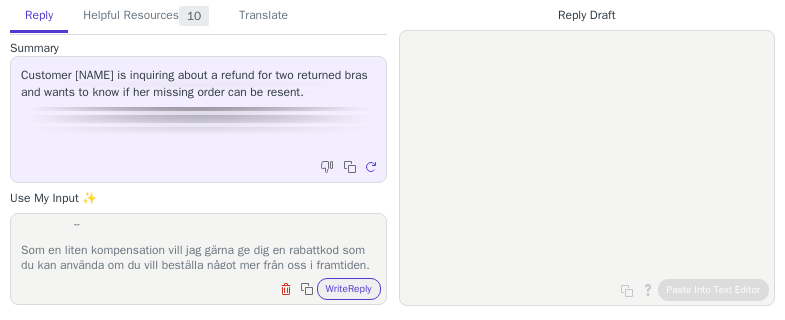 scroll, scrollTop: 55, scrollLeft: 0, axis: vertical 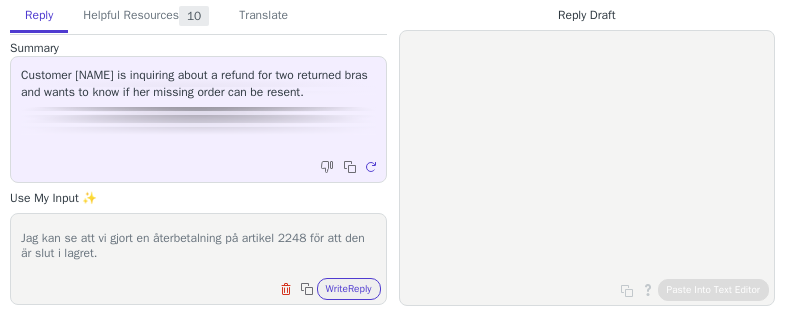 click on "Hej [FIRST]
Tack för att du kontaktar oss och tack för din fråga.
Jag kan se att vi gjort en återbetalning på artikel 2248 för att den är slut i lagret.
Som en liten kompensation vill jag gärna ge dig en rabattkod som du kan använda om du vill beställa något mer från oss i framtiden.
Använd koden [PROMO]10OFF, så får du 10 % rabatt på din nästa order." at bounding box center (198, 246) 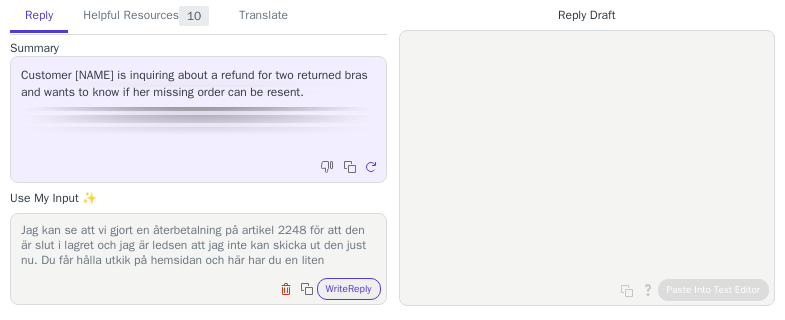 scroll, scrollTop: 78, scrollLeft: 0, axis: vertical 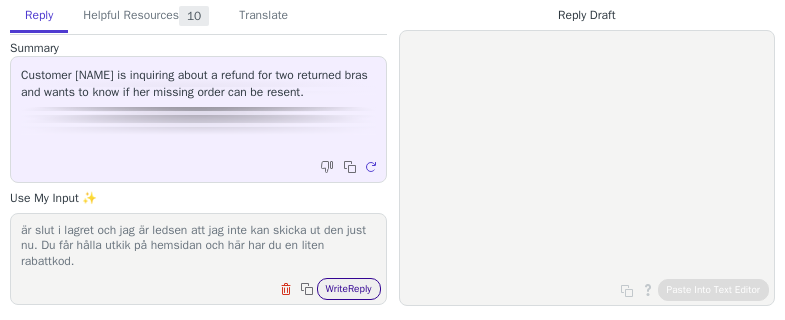 type on "Hej [NAME]
Tack för att du kontaktar oss och tack för din fråga.
Jag kan se att vi gjort en återbetalning på artikel 2248 för att den är slut i lagret och jag är ledsen att jag inte kan skicka ut den just nu. Du får hålla utkik på hemsidan och här har du en liten rabattkod.
Som en liten kompensation vill jag gärna ge dig en rabattkod som du kan använda om du vill beställa något mer från oss i framtiden.
Använd koden MISSMARY10OFF, så får du 10 % rabatt på din nästa order." 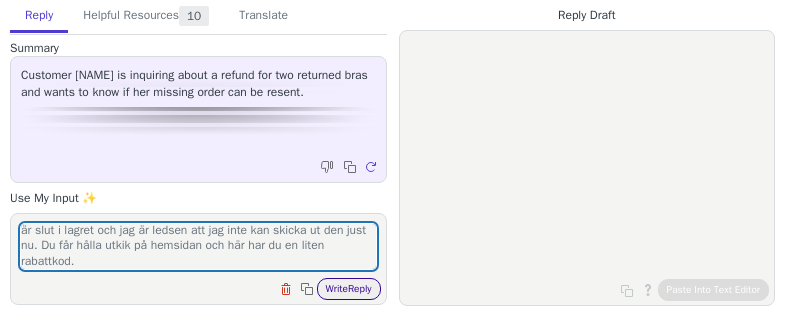 click on "Write  Reply" at bounding box center (349, 289) 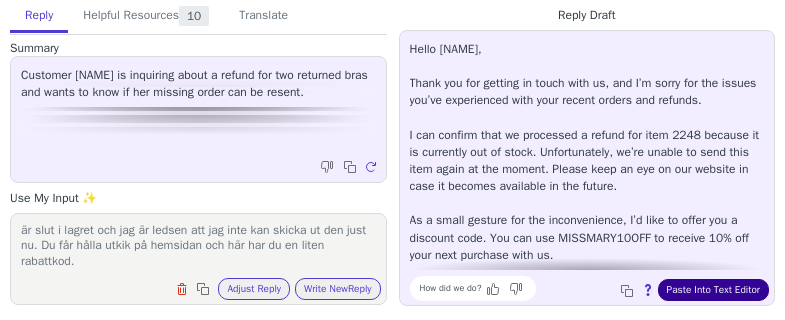 click on "Paste Into Text Editor" at bounding box center [713, 290] 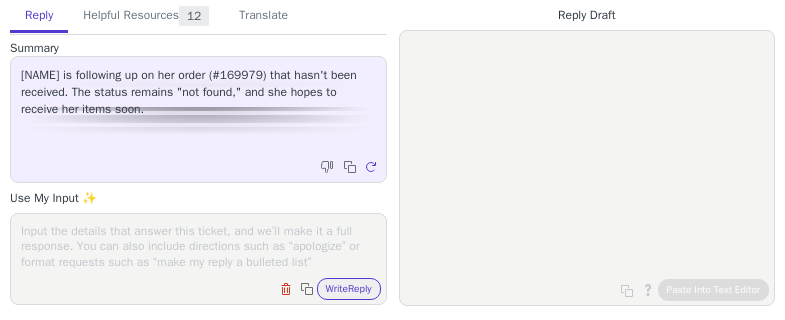 scroll, scrollTop: 0, scrollLeft: 0, axis: both 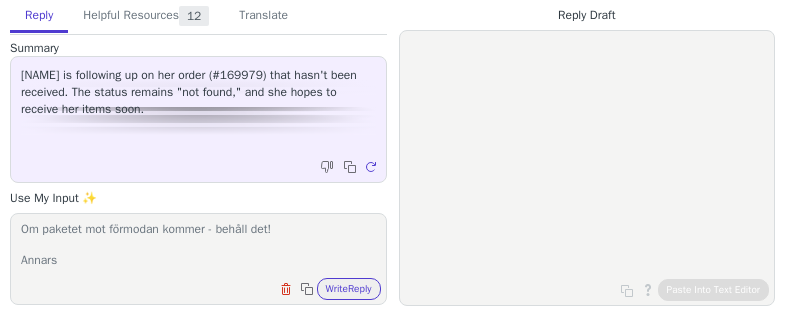 click on "Hej [PERSON]
JAg är ledsen att se att ditt paket faktiskt inte uppdaterat eller rört sig sedan sist.
Jag kommer göra en full återbetalning till dig eftersom det verkar som att ditt paket inte komerm att komma inom närmaste framtid.
Om paketet mot förmodan kommer - behåll det!
Annars" at bounding box center [198, 246] 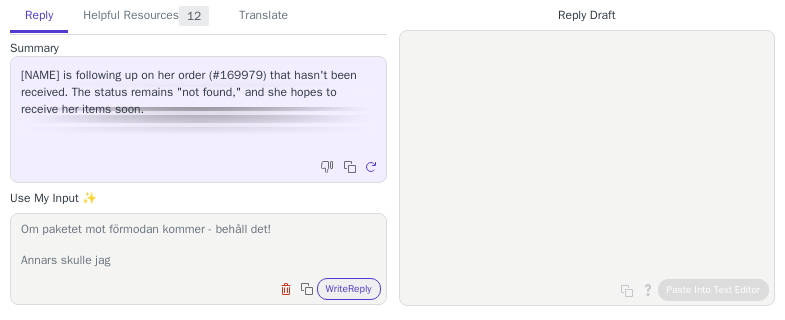 paste on "Som en liten kompensation vill jag gärna ge dig en rabattkod som du kan använda om du vill beställa något mer från oss i framtiden.
Använd koden [DISCOUNT_CODE], så får du 10 % rabatt på din nästa order." 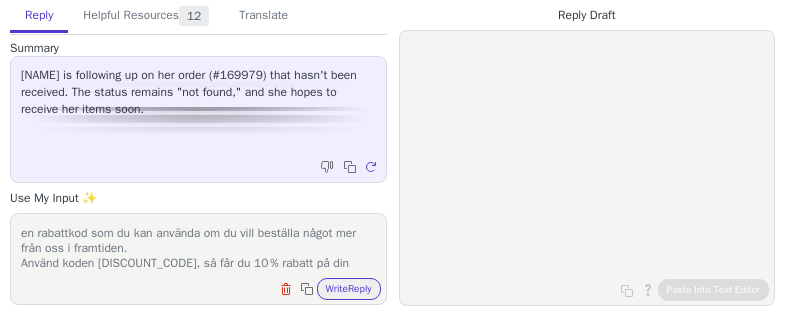 scroll, scrollTop: 153, scrollLeft: 0, axis: vertical 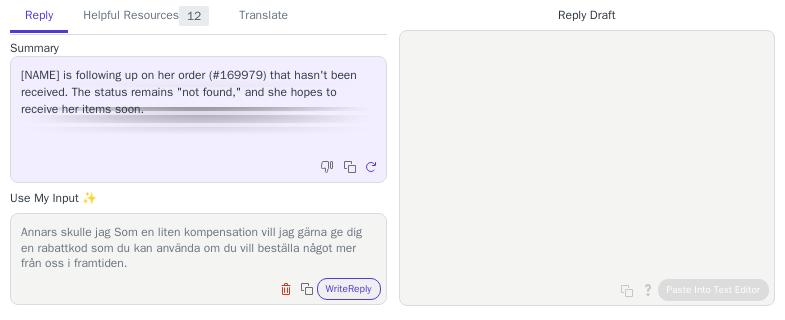 click on "Hej [PERSON]
JAg är ledsen att se att ditt paket faktiskt inte uppdaterat eller rört sig sedan sist.
Jag kommer göra en full återbetalning till dig eftersom det verkar som att ditt paket inte komerm att komma inom närmaste framtid.
Om paketet mot förmodan kommer - behåll det!
Annars skulle jag Som en liten kompensation vill jag gärna ge dig en rabattkod som du kan använda om du vill beställa något mer från oss i framtiden.
Använd koden [DISCOUNT_CODE], så får du 10 % rabatt på din nästa order." at bounding box center (198, 246) 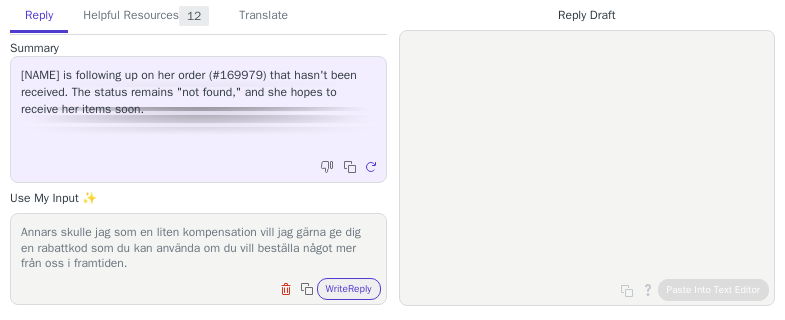 click on "Hej [NAME]
JAg är ledsen att se att ditt paket faktiskt inte uppdaterat eller rört sig sedan sist.
Jag kommer göra en full återbetalning till dig eftersom det verkar som att ditt paket inte komerm att komma inom närmaste framtid.
Om paketet mot förmodan kommer - behåll det!
Annars skulle jag som en liten kompensation vill jag gärna ge dig en rabattkod som du kan använda om du vill beställa något mer från oss i framtiden.
Använd koden [CODE], så får du [PERCENTAGE]% rabatt på din nästa order." at bounding box center [198, 246] 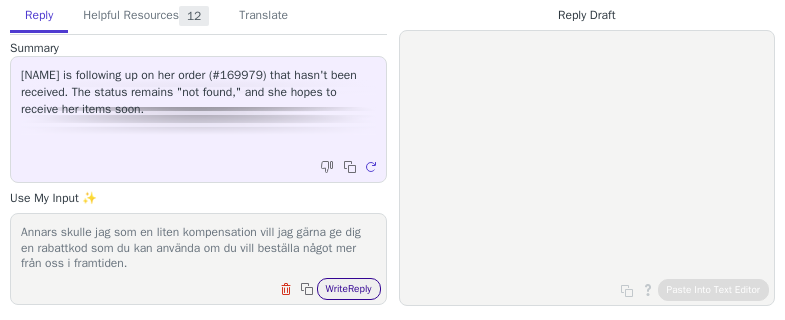 type on "Hej [NAME]
JAg är ledsen att se att ditt paket faktiskt inte uppdaterat eller rört sig sedan sist.
Jag kommer göra en full återbetalning till dig eftersom det verkar som att ditt paket inte komerm att komma inom närmaste framtid.
Om paketet mot förmodan kommer - behåll det!
Annars skulle jag som en liten kompensation vill jag gärna ge dig en rabattkod som du kan använda om du vill beställa något mer från oss i framtiden.
Använd koden [CODE], så får du [PERCENTAGE]% rabatt på din nästa order." 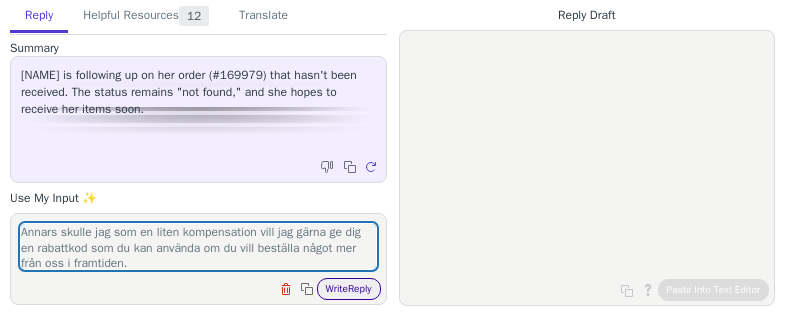 click on "Write  Reply" at bounding box center [349, 289] 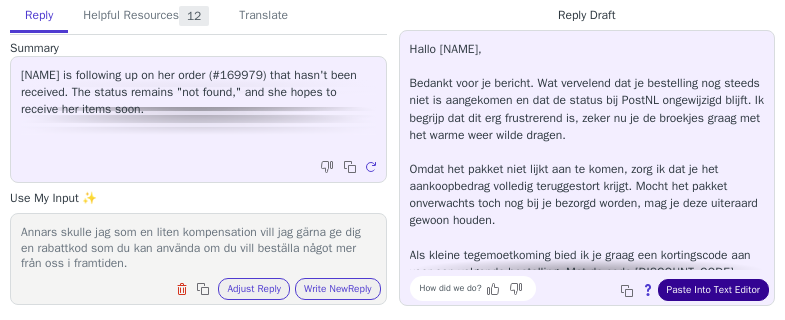 click on "Paste Into Text Editor" at bounding box center [713, 290] 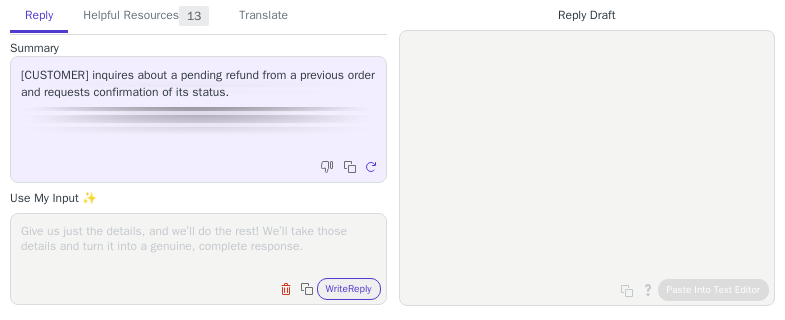 scroll, scrollTop: 0, scrollLeft: 0, axis: both 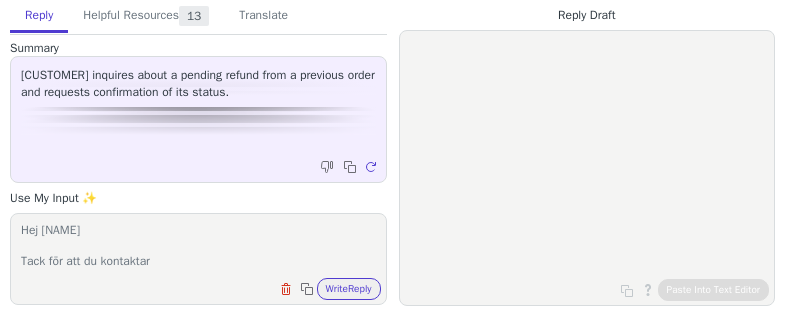 click on "Hej [NAME]
Tack för att du kontaktar" at bounding box center (198, 246) 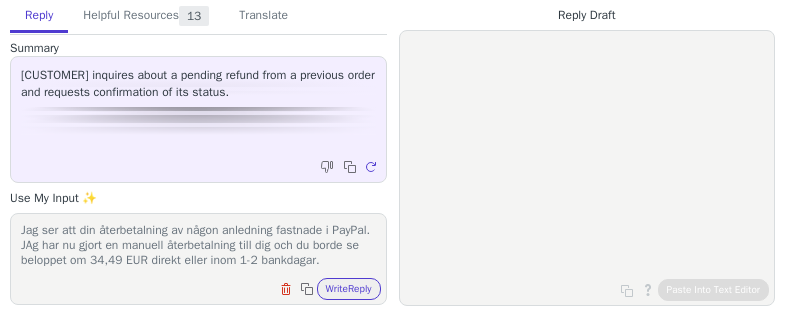 scroll, scrollTop: 109, scrollLeft: 0, axis: vertical 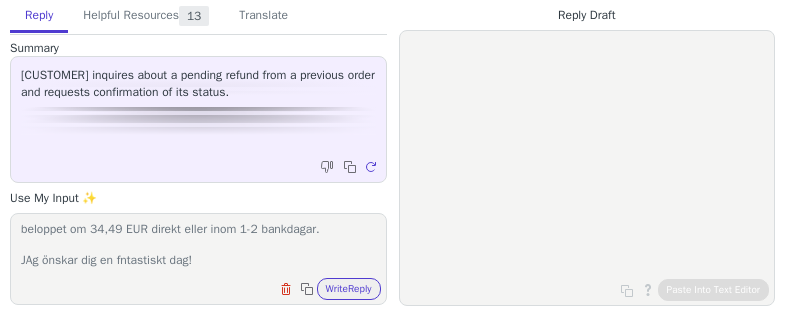 click on "Hej [NAME]
Tack för att du kontaktar oss.
Jag ser att din återbetalning av någon anledning fastnade i PayPal. JAg har nu gjort en manuell återbetalning till dig och du borde se beloppet om 34,49 EUR direkt eller inom 1-2 bankdagar.
JAg önskar dig en fntastiskt dag!" at bounding box center (198, 246) 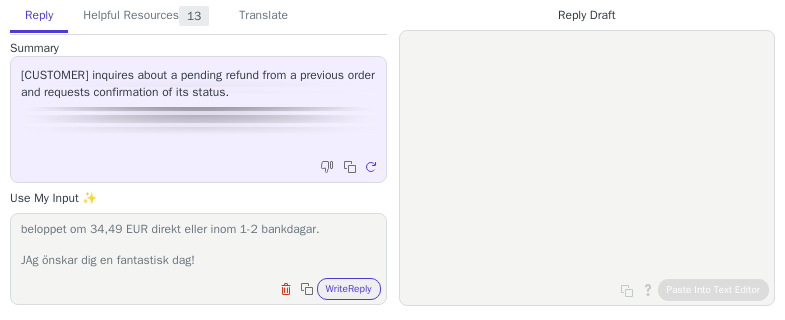 click on "Hej [NAME]
Tack för att du kontaktar oss.
Jag ser att din återbetalning av någon anledning fastnade i PayPal. JAg har nu gjort en manuell återbetalning till dig och du borde se beloppet om 34,49 EUR direkt eller inom 1-2 bankdagar.
JAg önskar dig en fantastisk dag!" at bounding box center [198, 246] 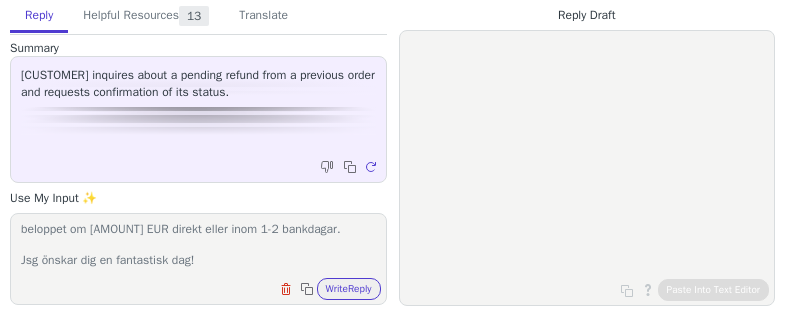 click on "Hej [NAME]
Tack för att du kontaktar oss.
Jag ser att din återbetalning av någon anledning fastnade i PayPal. JAg har nu gjort en manuell återbetalning till dig och du borde se beloppet om [AMOUNT] EUR direkt eller inom 1-2 bankdagar.
Jsg önskar dig en fantastisk dag!" at bounding box center [198, 246] 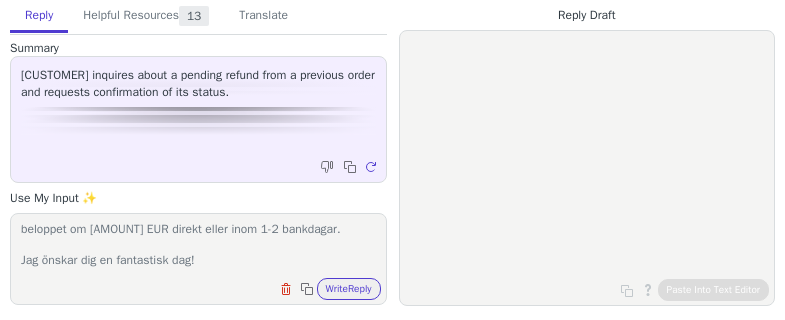 drag, startPoint x: 197, startPoint y: 251, endPoint x: 356, endPoint y: 306, distance: 168.24387 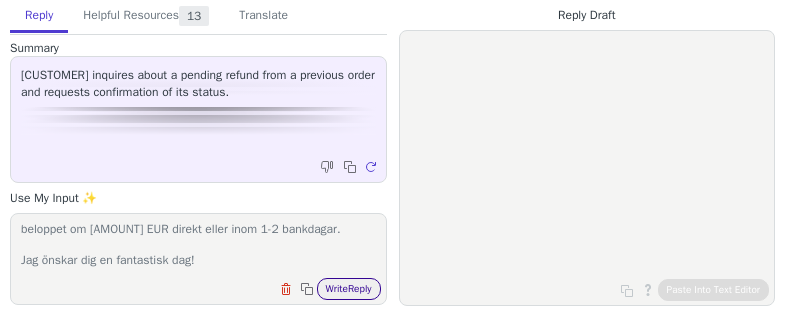 type on "Hej [NAME]
Tack för att du kontaktar oss.
Jag ser att din återbetalning av någon anledning fastnade i PayPal. JAg har nu gjort en manuell återbetalning till dig och du borde se beloppet om [AMOUNT] EUR direkt eller inom 1-2 bankdagar.
Jag önskar dig en fantastisk dag!" 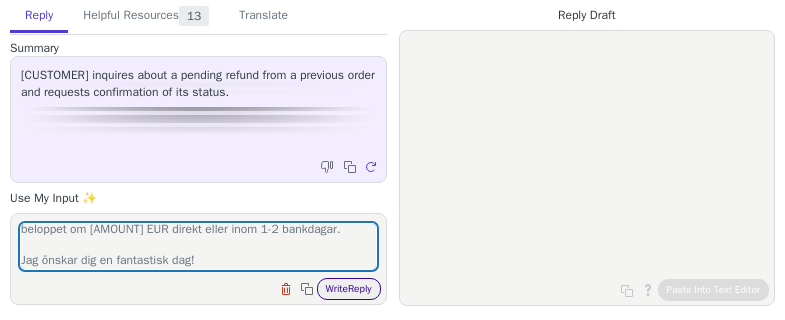 click on "Write  Reply" at bounding box center [349, 289] 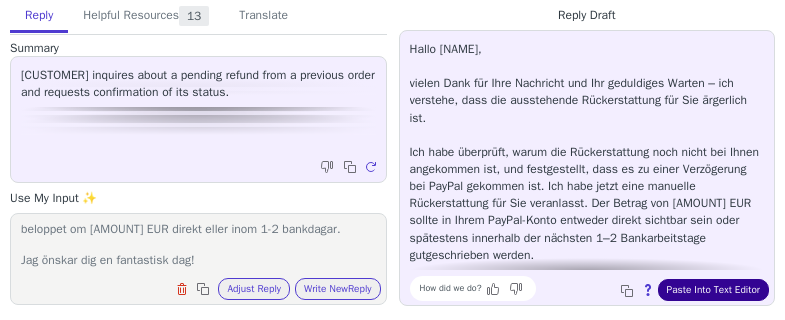 click on "Paste Into Text Editor" at bounding box center (713, 290) 